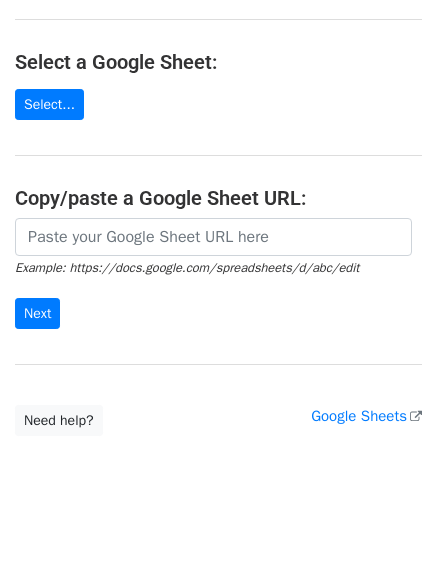 scroll, scrollTop: 225, scrollLeft: 0, axis: vertical 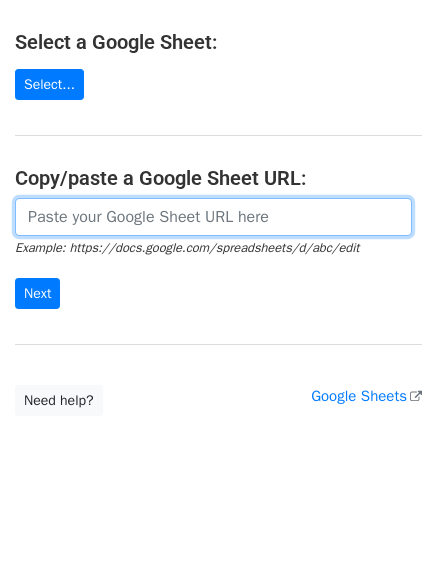 click at bounding box center (213, 217) 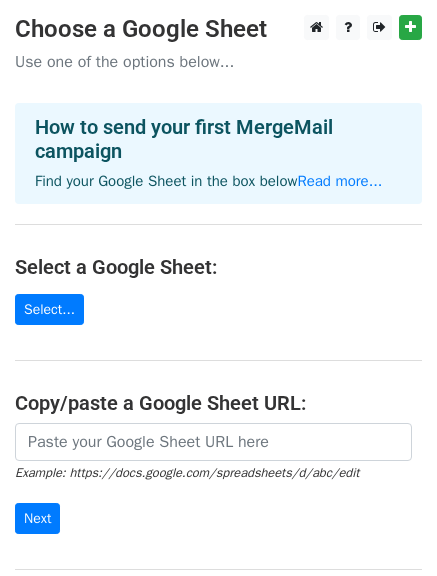 scroll, scrollTop: 0, scrollLeft: 0, axis: both 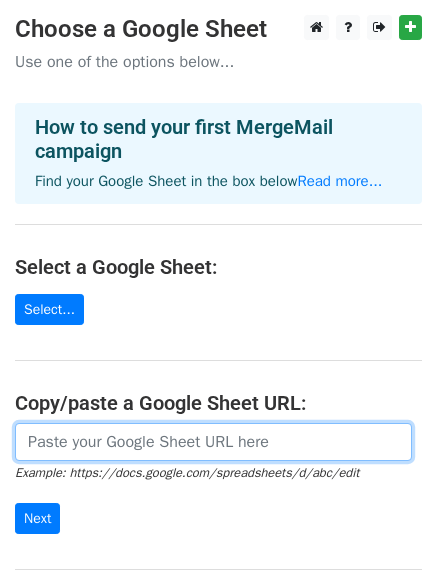 click at bounding box center [213, 442] 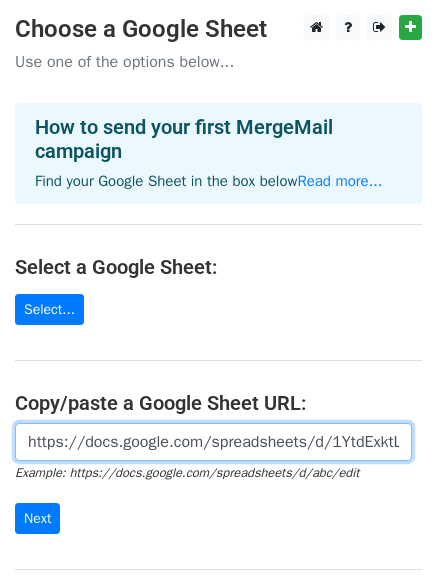 scroll, scrollTop: 0, scrollLeft: 448, axis: horizontal 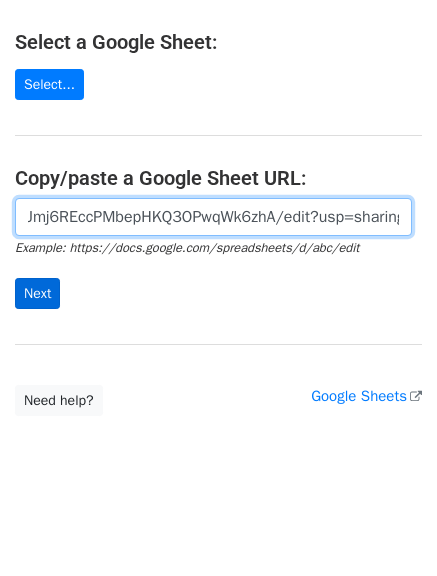 type on "https://docs.google.com/spreadsheets/d/1YtdExktL5oHebYkSJmj6REccPMbepHKQ3OPwqWk6zhA/edit?usp=sharing" 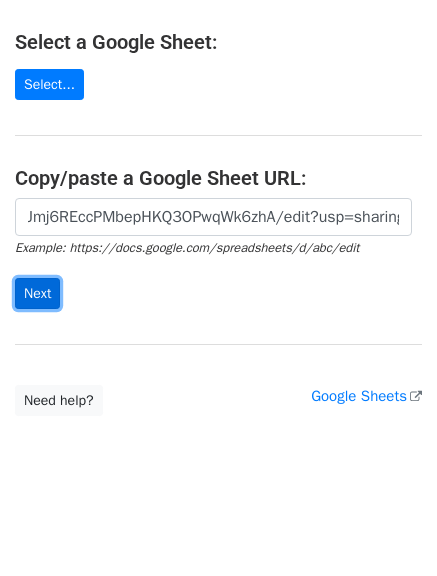 click on "Next" at bounding box center (37, 293) 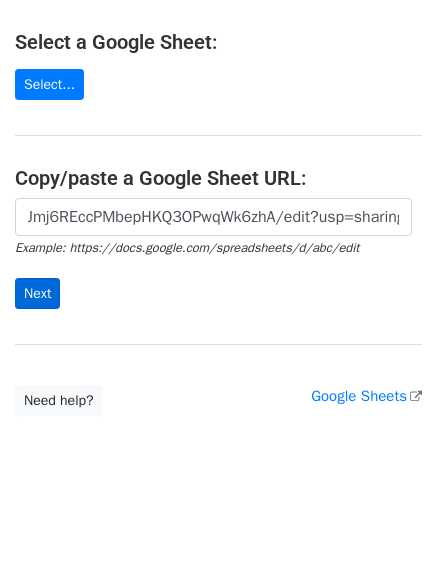 scroll, scrollTop: 0, scrollLeft: 0, axis: both 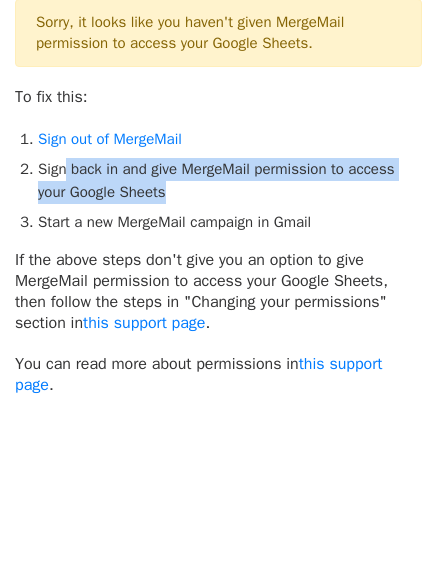 drag, startPoint x: 63, startPoint y: 171, endPoint x: 195, endPoint y: 187, distance: 132.96616 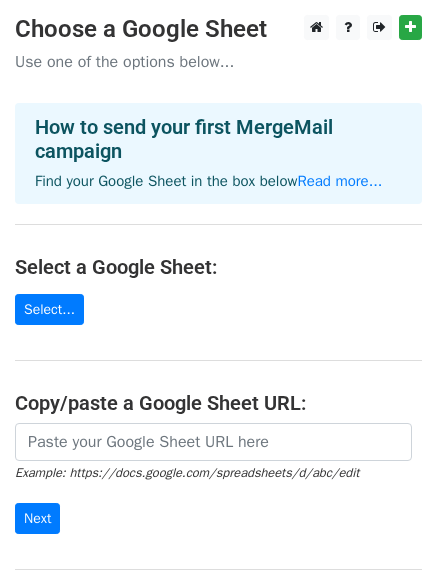scroll, scrollTop: 0, scrollLeft: 0, axis: both 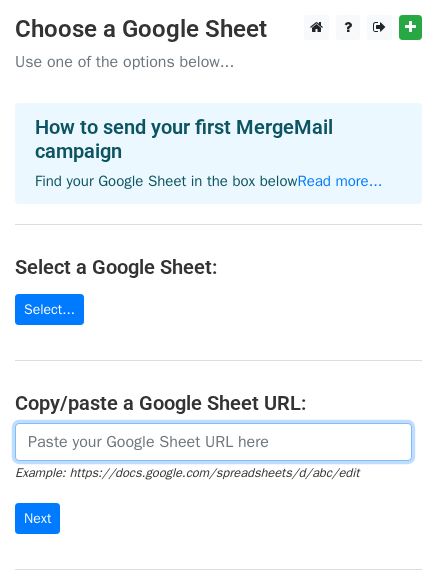paste on "https://docs.google.com/spreadsheets/d/1YtdExktL5oHebYkSJmj6REccPMbepHKQ3OPwqWk6zhA/edit?usp=sharing" 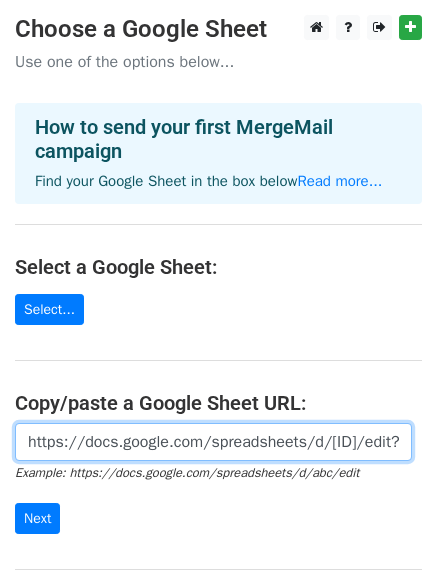 scroll, scrollTop: 0, scrollLeft: 448, axis: horizontal 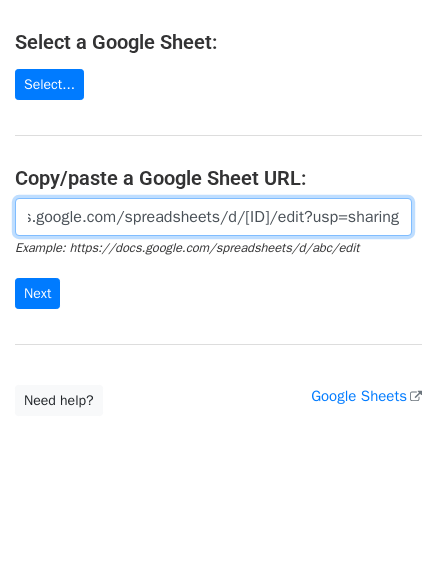 type on "https://docs.google.com/spreadsheets/d/1YtdExktL5oHebYkSJmj6REccPMbepHKQ3OPwqWk6zhA/edit?usp=sharing" 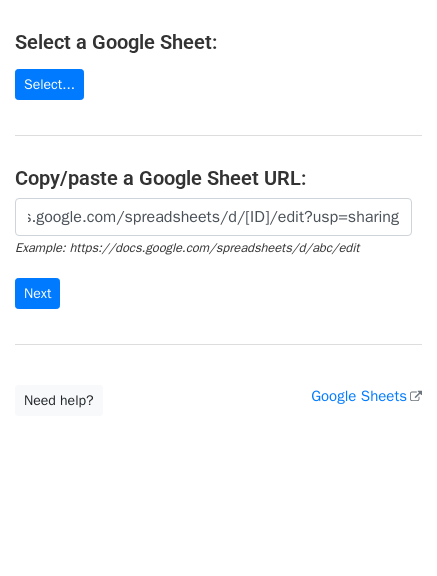 click on "https://docs.google.com/spreadsheets/d/1YtdExktL5oHebYkSJmj6REccPMbepHKQ3OPwqWk6zhA/edit?usp=sharing
Example:
https://docs.google.com/spreadsheets/d/abc/edit
Next" at bounding box center [218, 264] 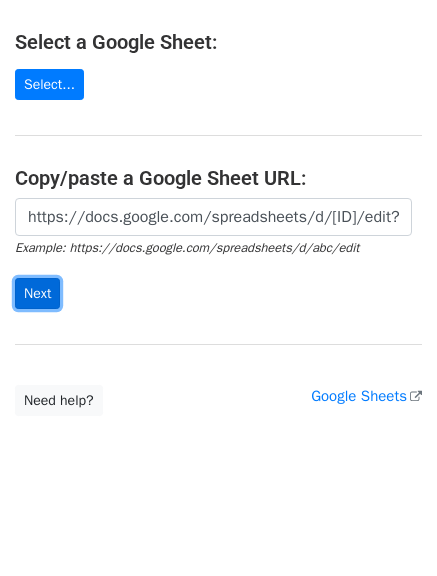 click on "Next" at bounding box center (37, 293) 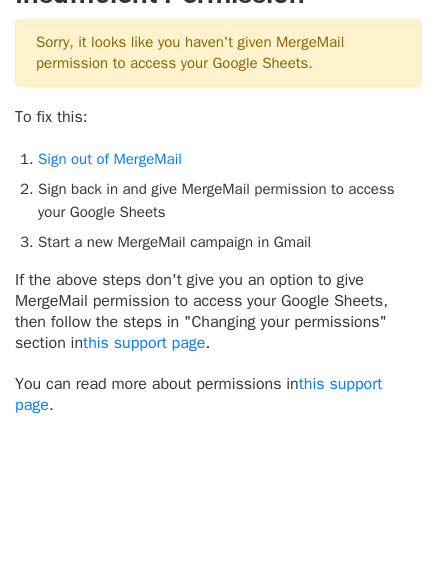 scroll, scrollTop: 58, scrollLeft: 0, axis: vertical 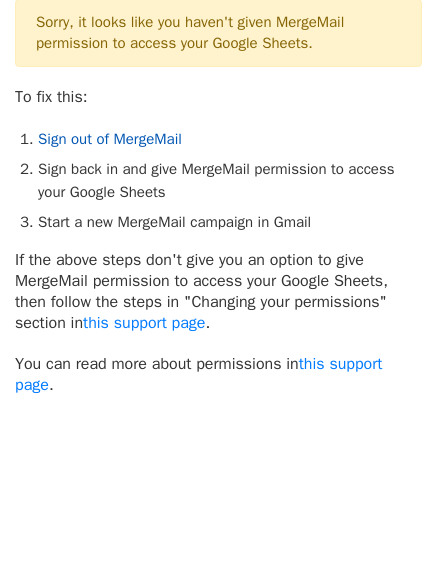 click on "Sign out of MergeMail" at bounding box center (110, 139) 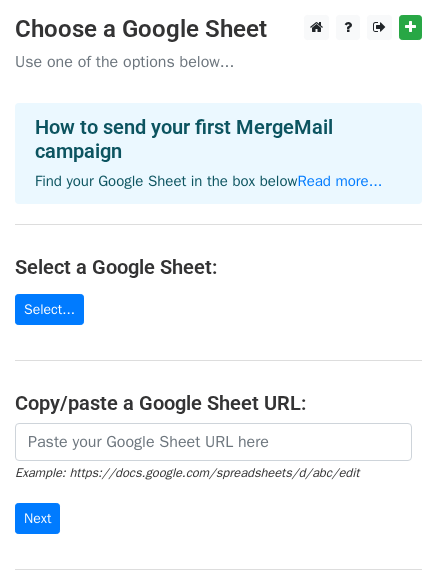 scroll, scrollTop: 0, scrollLeft: 0, axis: both 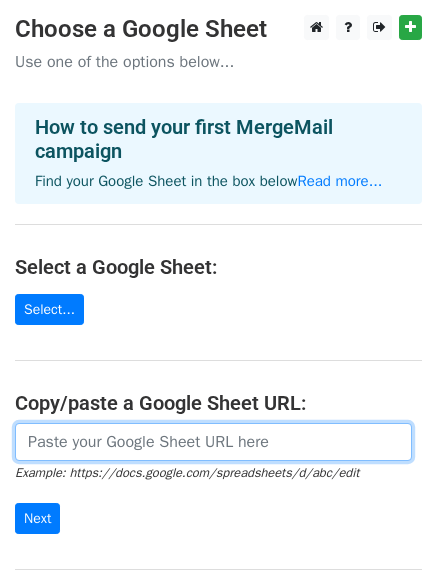 click at bounding box center [213, 442] 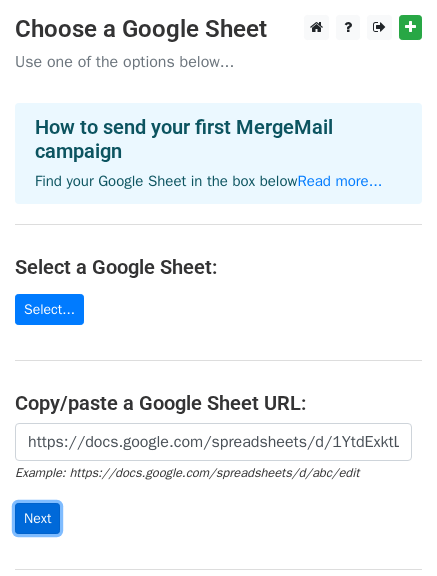 click on "Next" at bounding box center [37, 518] 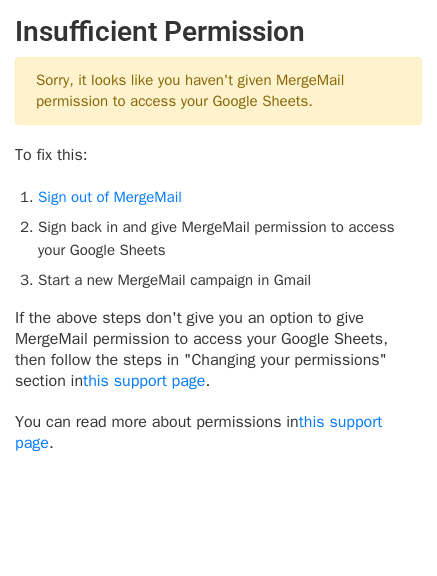 scroll, scrollTop: 0, scrollLeft: 0, axis: both 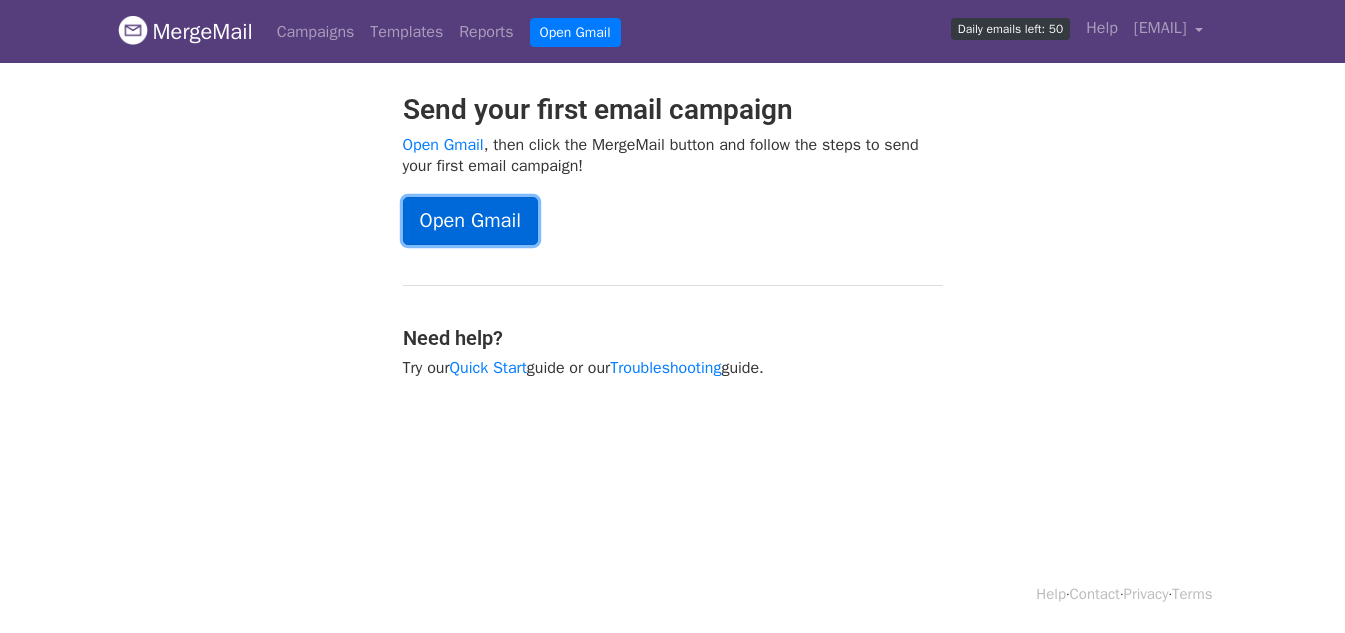 click on "Open Gmail" at bounding box center (470, 221) 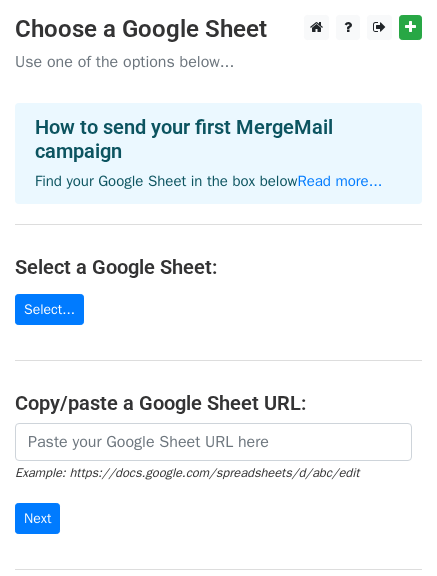 scroll, scrollTop: 0, scrollLeft: 0, axis: both 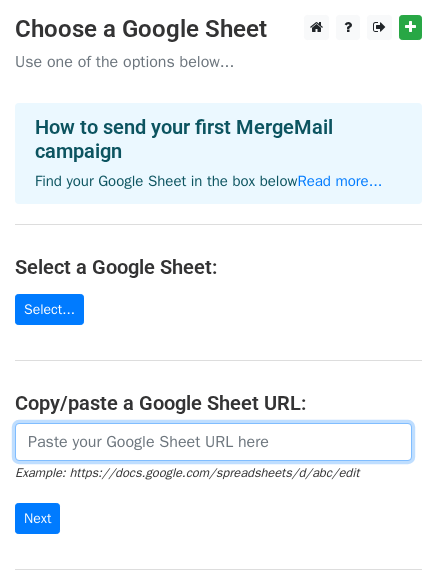 click at bounding box center [213, 442] 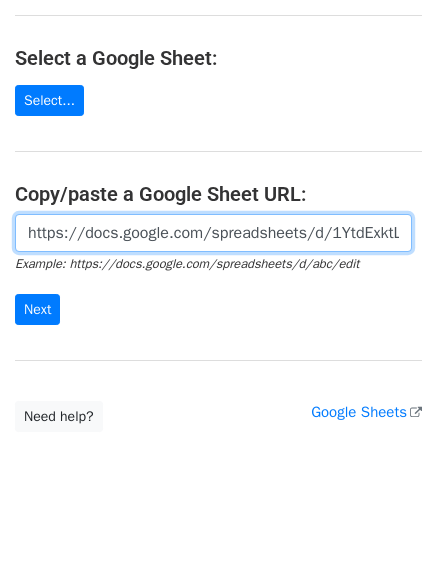 scroll, scrollTop: 225, scrollLeft: 0, axis: vertical 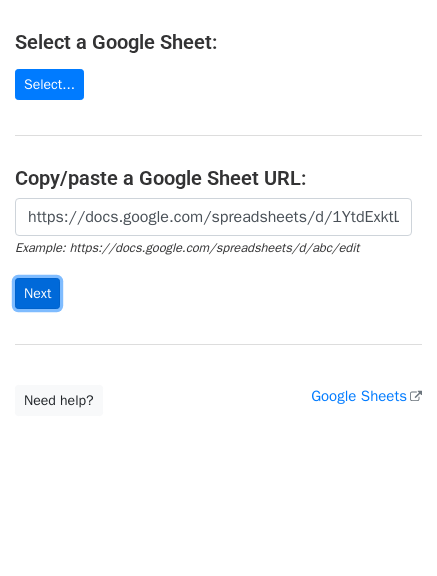 click on "Next" at bounding box center (37, 293) 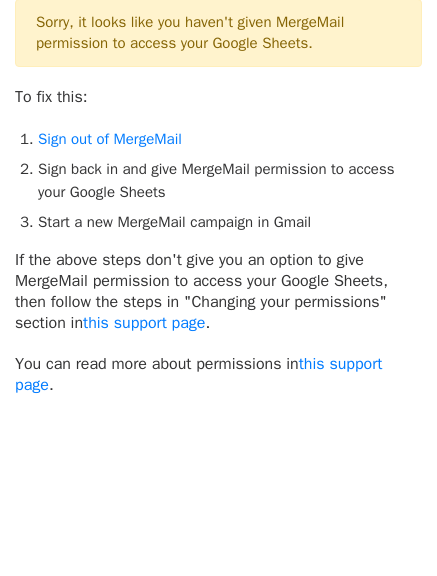 scroll, scrollTop: 0, scrollLeft: 0, axis: both 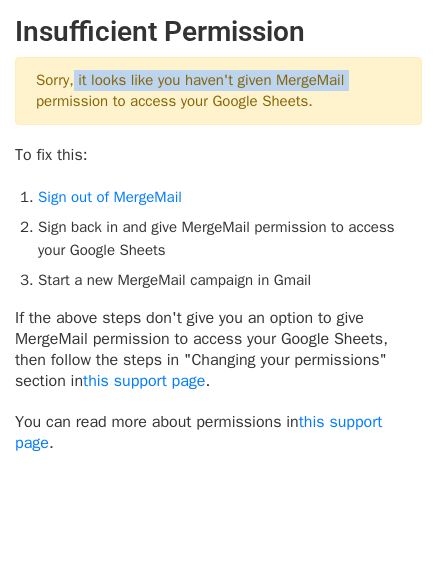 drag, startPoint x: 69, startPoint y: 76, endPoint x: 361, endPoint y: 89, distance: 292.28925 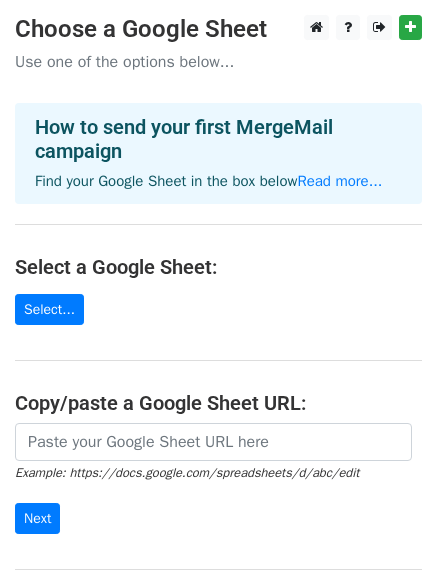 scroll, scrollTop: 0, scrollLeft: 0, axis: both 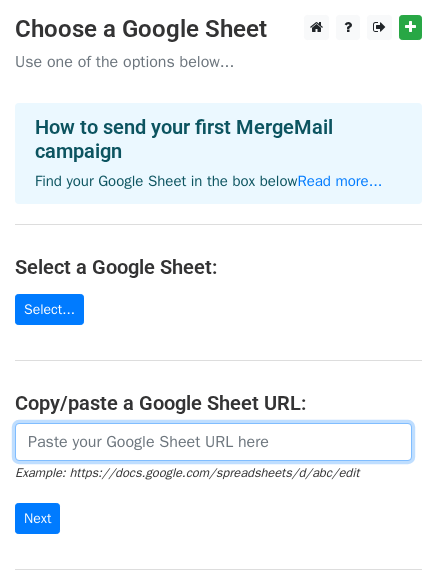 paste on "https://docs.google.com/spreadsheets/d/1YtdExktL5oHebYkSJmj6REccPMbepHKQ3OPwqWk6zhA/edit?usp=sharing" 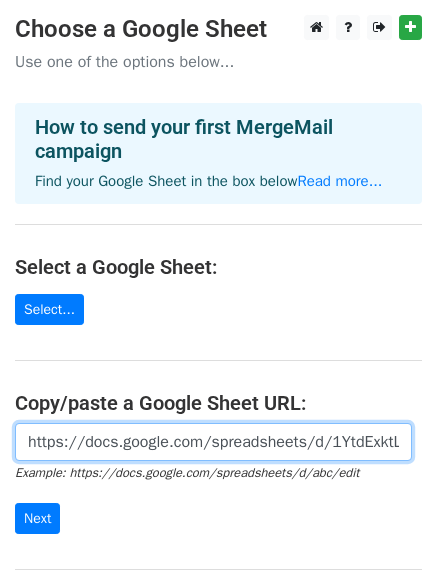 scroll, scrollTop: 0, scrollLeft: 448, axis: horizontal 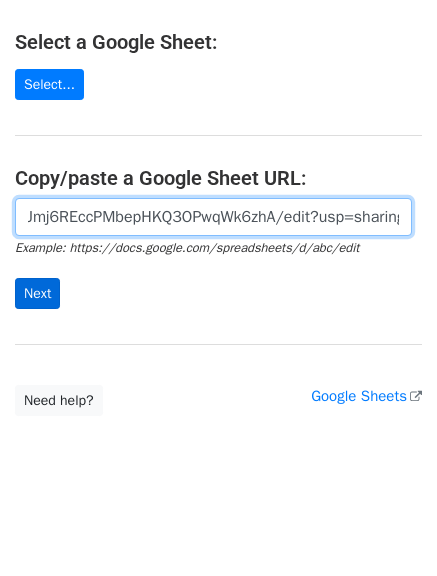 type on "https://docs.google.com/spreadsheets/d/1YtdExktL5oHebYkSJmj6REccPMbepHKQ3OPwqWk6zhA/edit?usp=sharing" 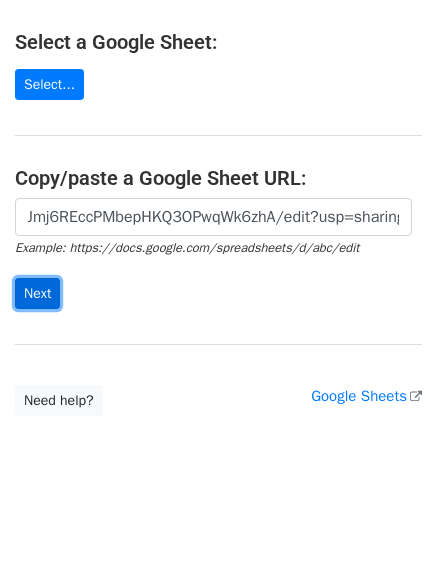 click on "Next" at bounding box center [37, 293] 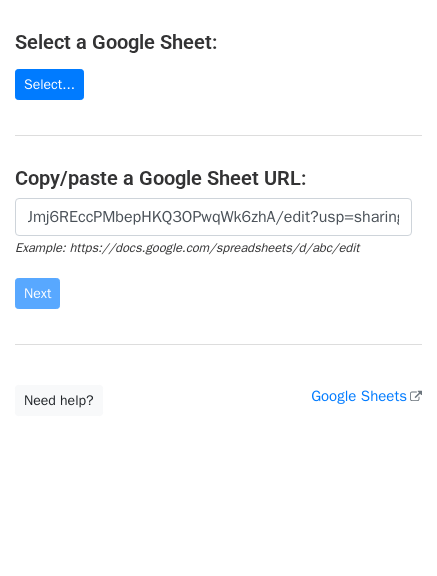 scroll, scrollTop: 0, scrollLeft: 0, axis: both 